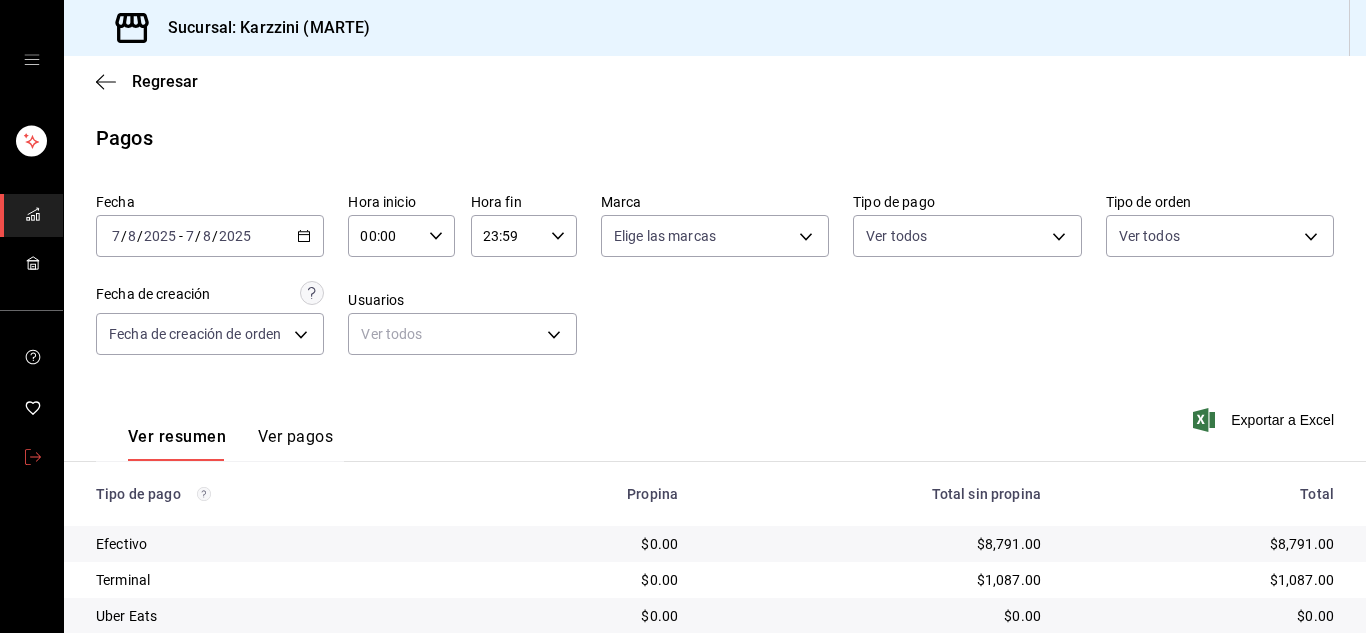 scroll, scrollTop: 0, scrollLeft: 0, axis: both 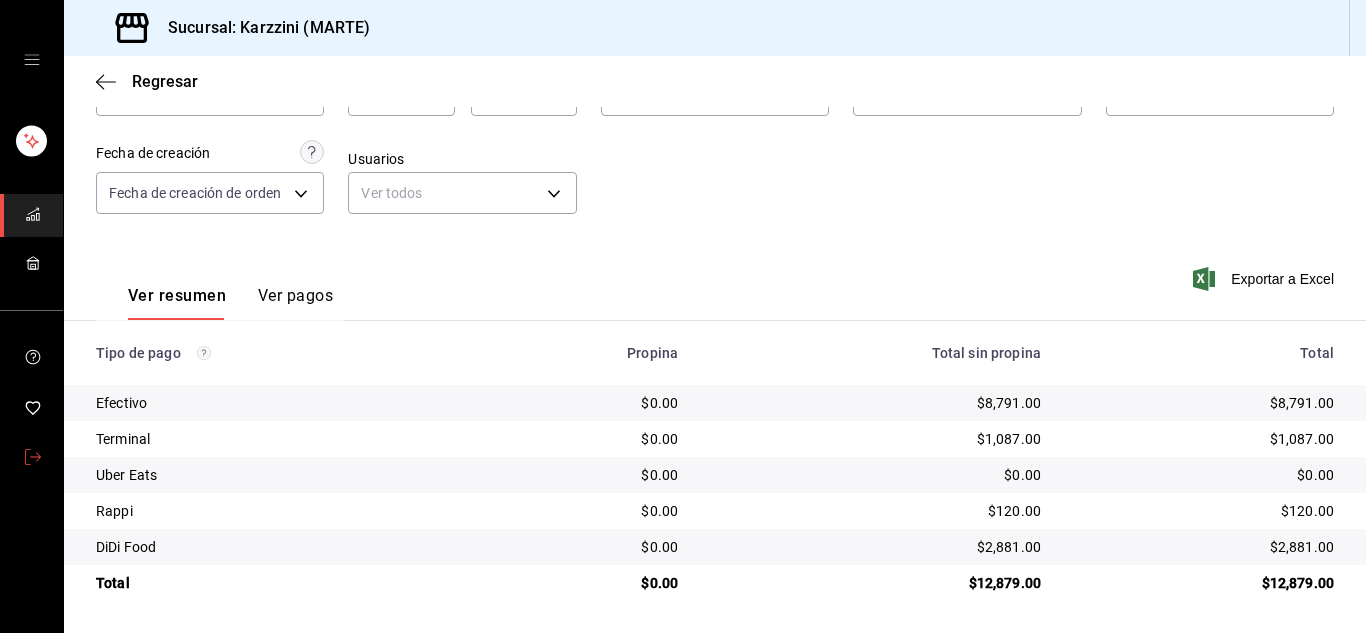 click 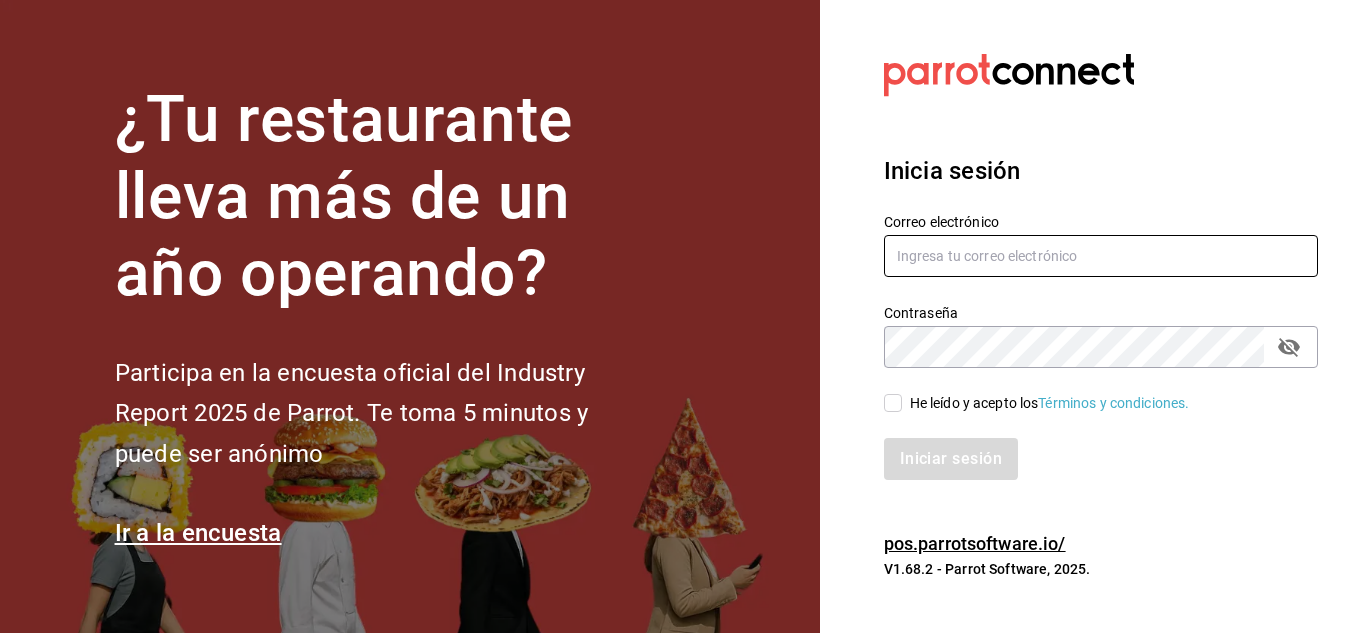 type on "[USERNAME]@[DOMAIN]" 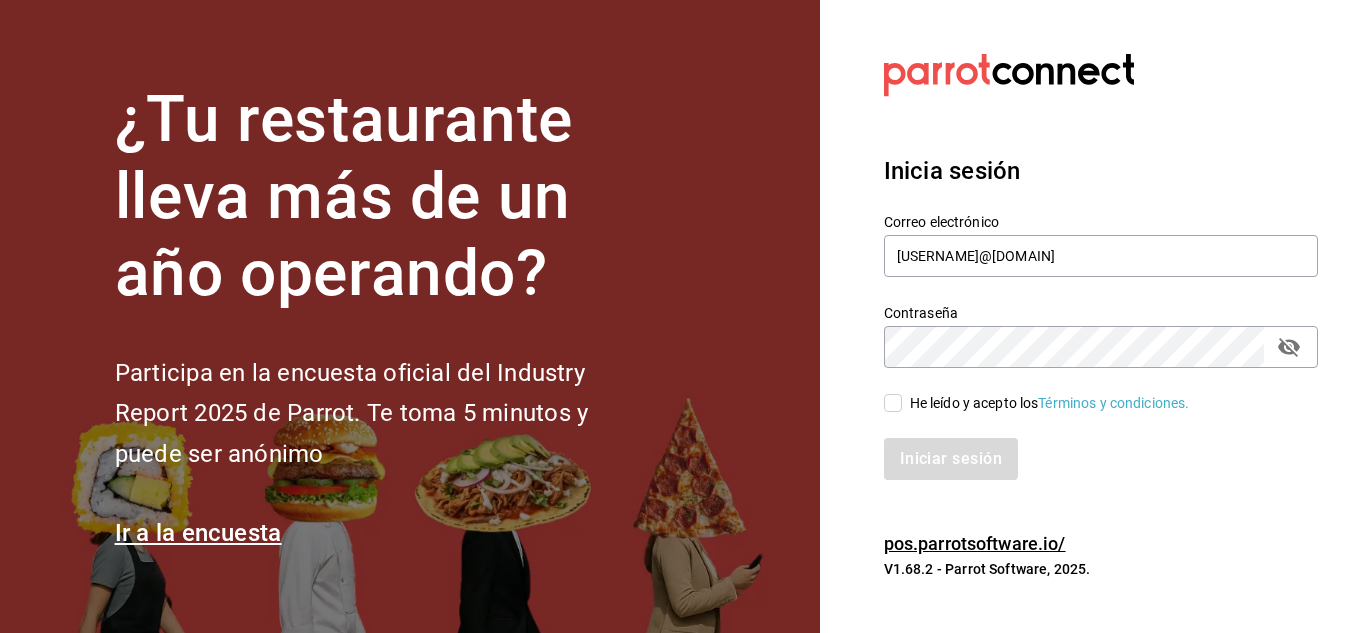 click on "He leído y acepto los  Términos y condiciones." at bounding box center [893, 403] 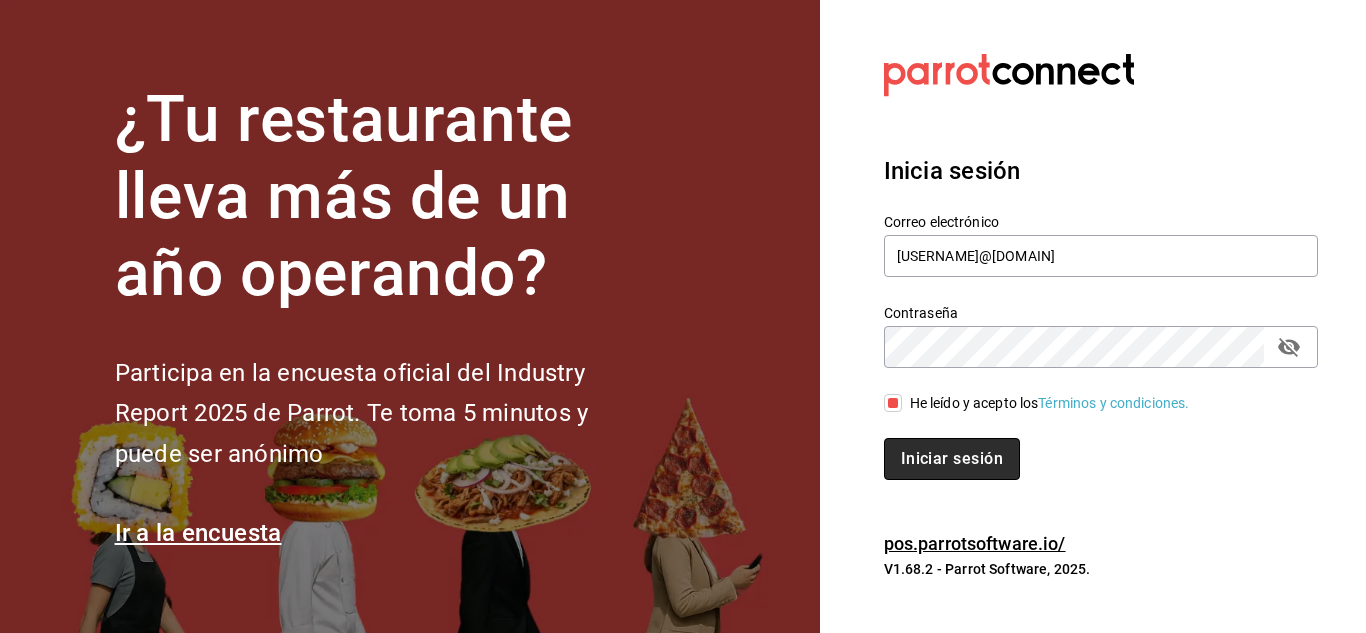 click on "Iniciar sesión" at bounding box center (952, 459) 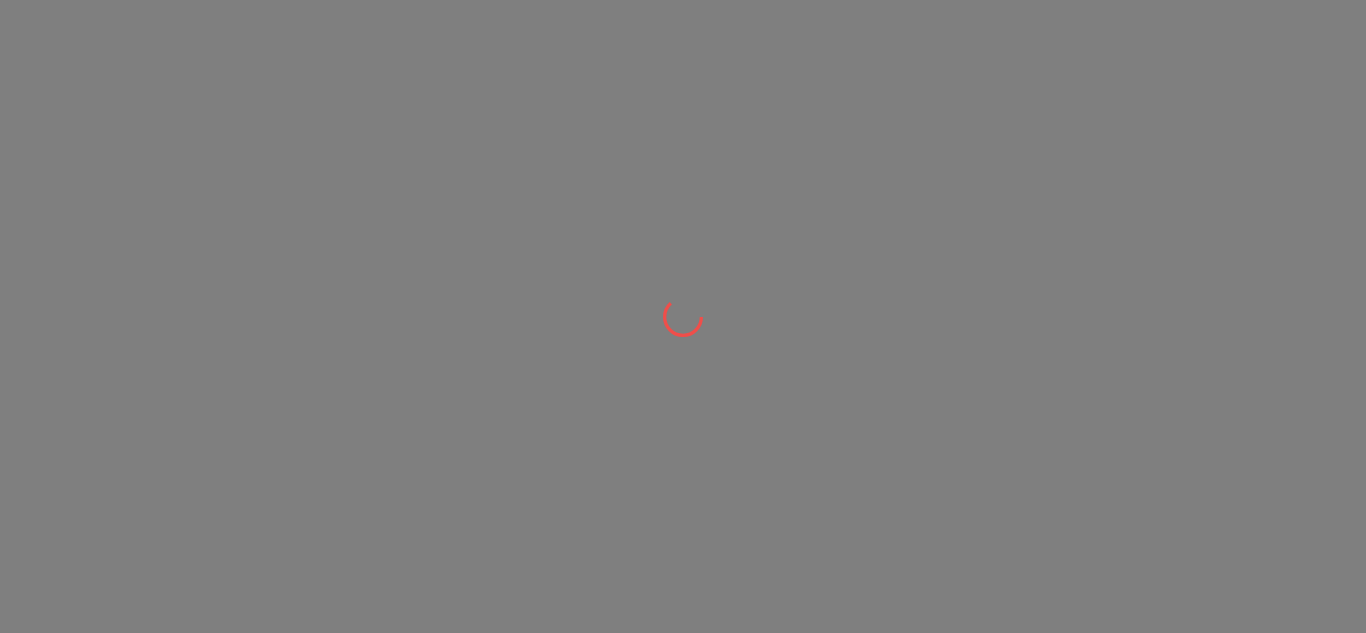scroll, scrollTop: 0, scrollLeft: 0, axis: both 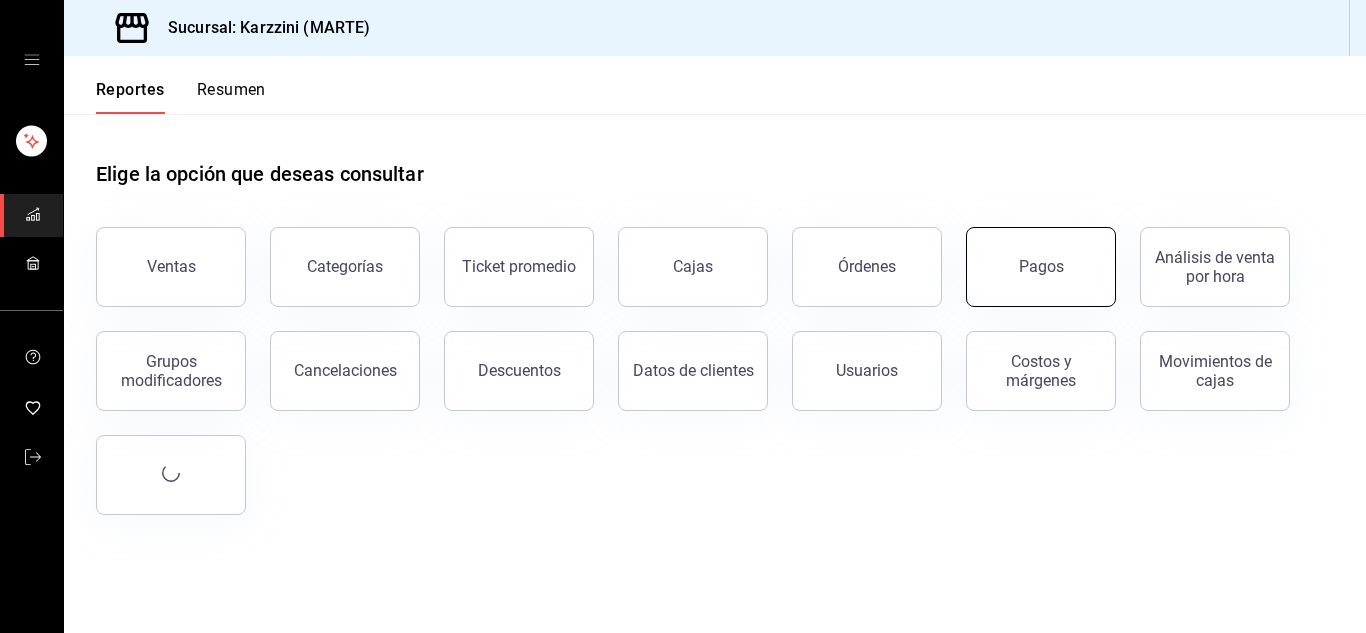 click on "Pagos" at bounding box center [1041, 266] 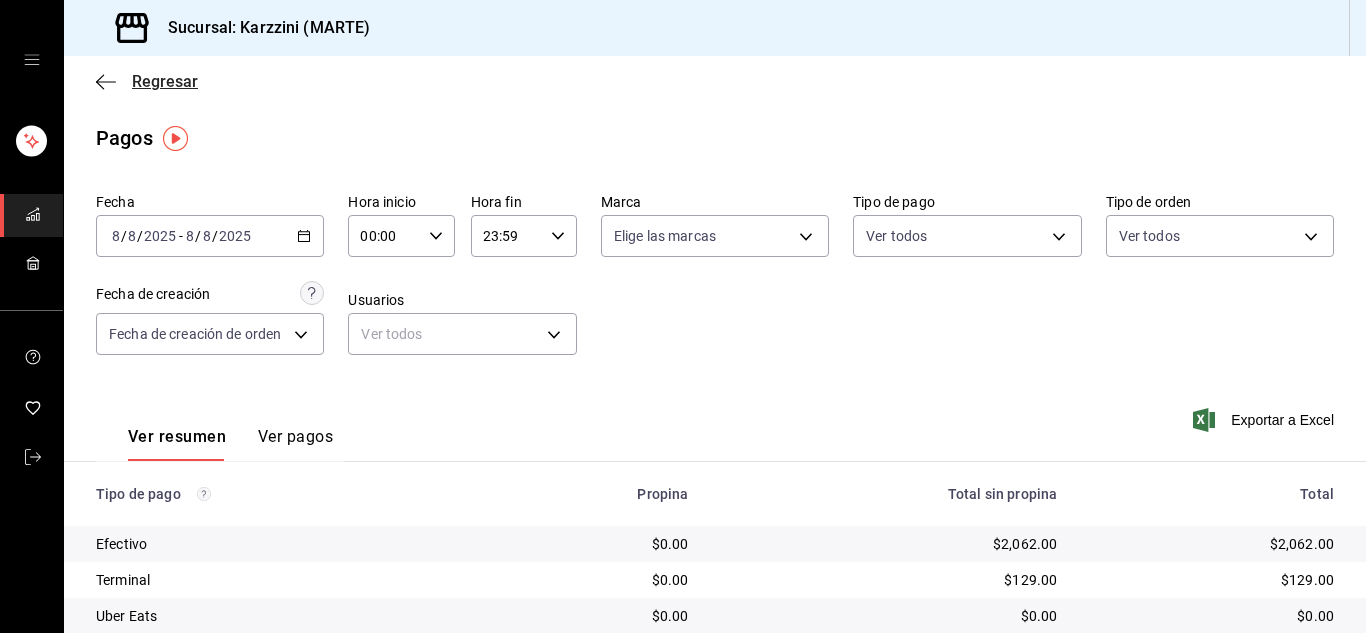click 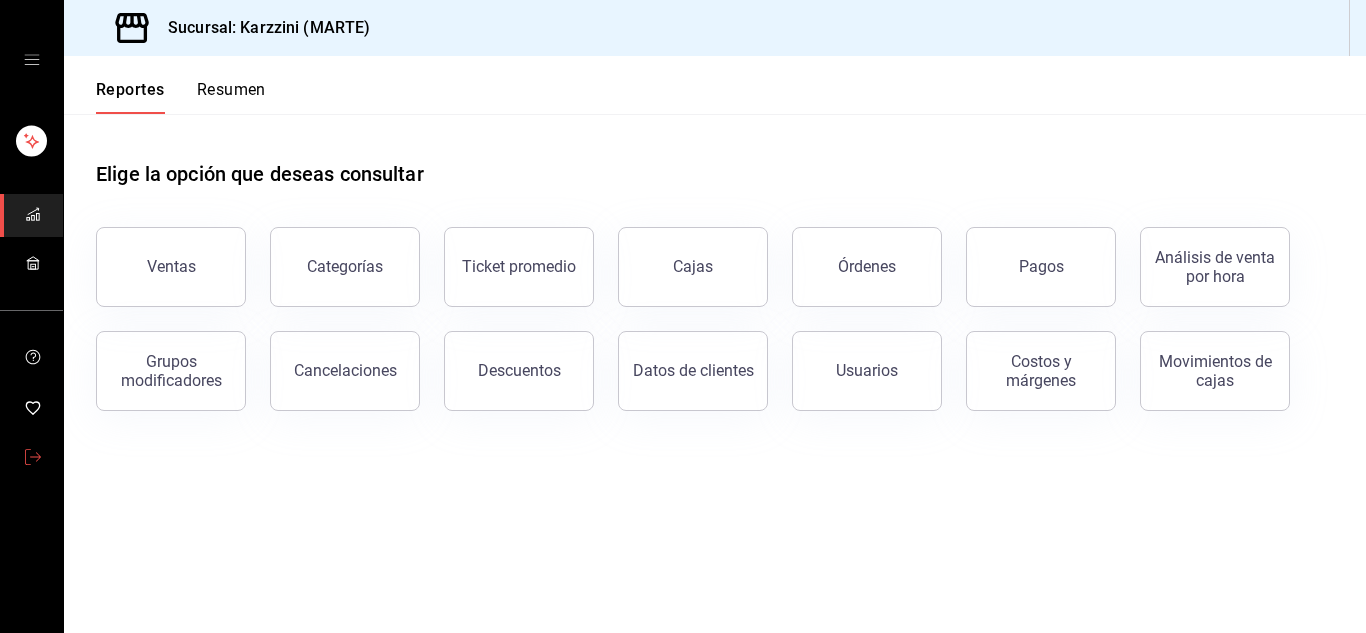 click 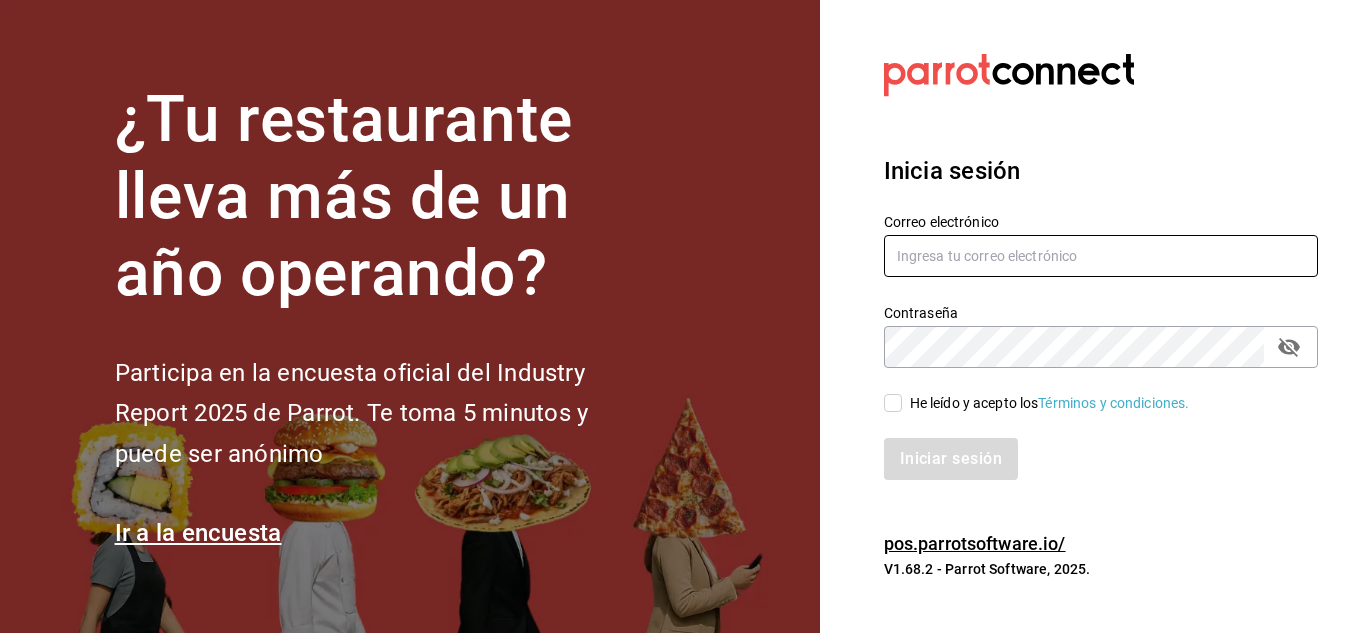 type on "[USERNAME]@[DOMAIN]" 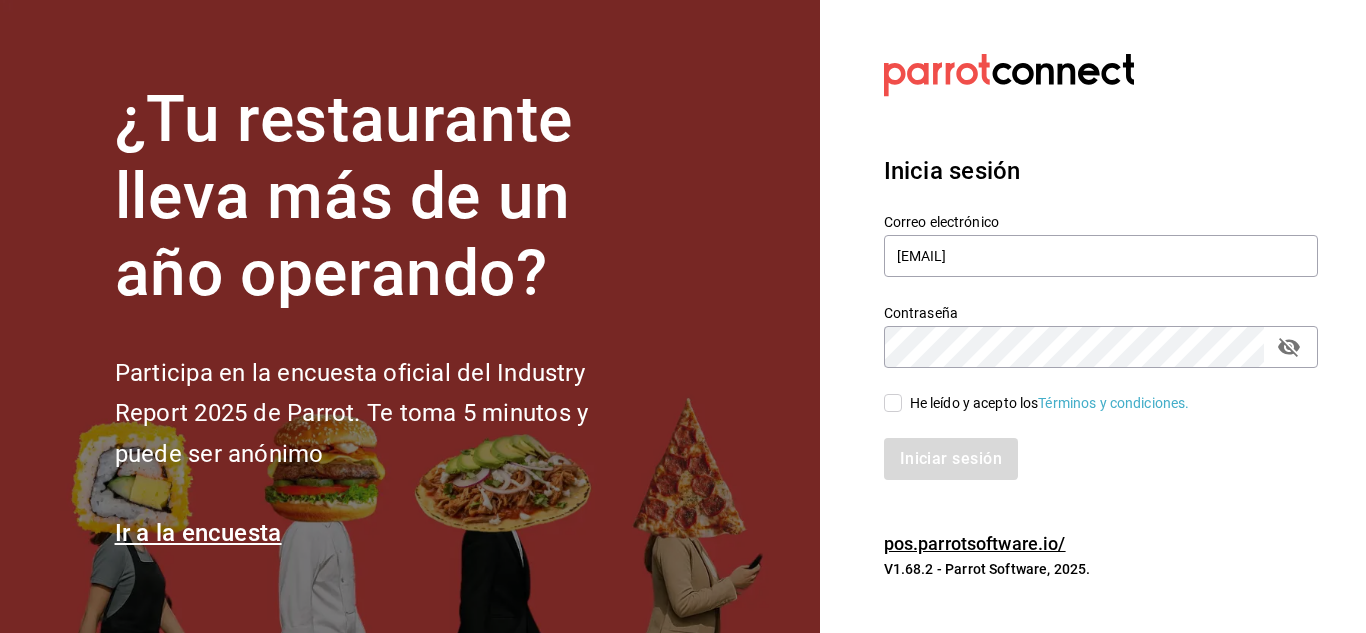 click on "He leído y acepto los  Términos y condiciones." at bounding box center [893, 403] 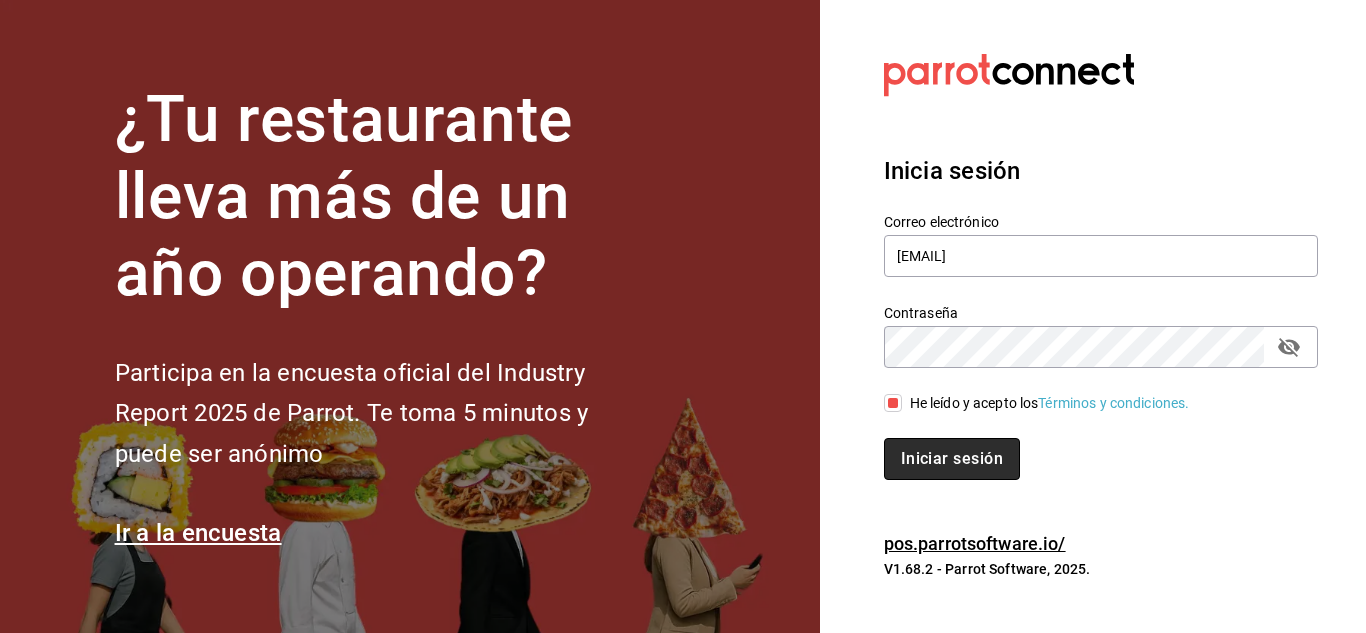 click on "Iniciar sesión" at bounding box center (952, 459) 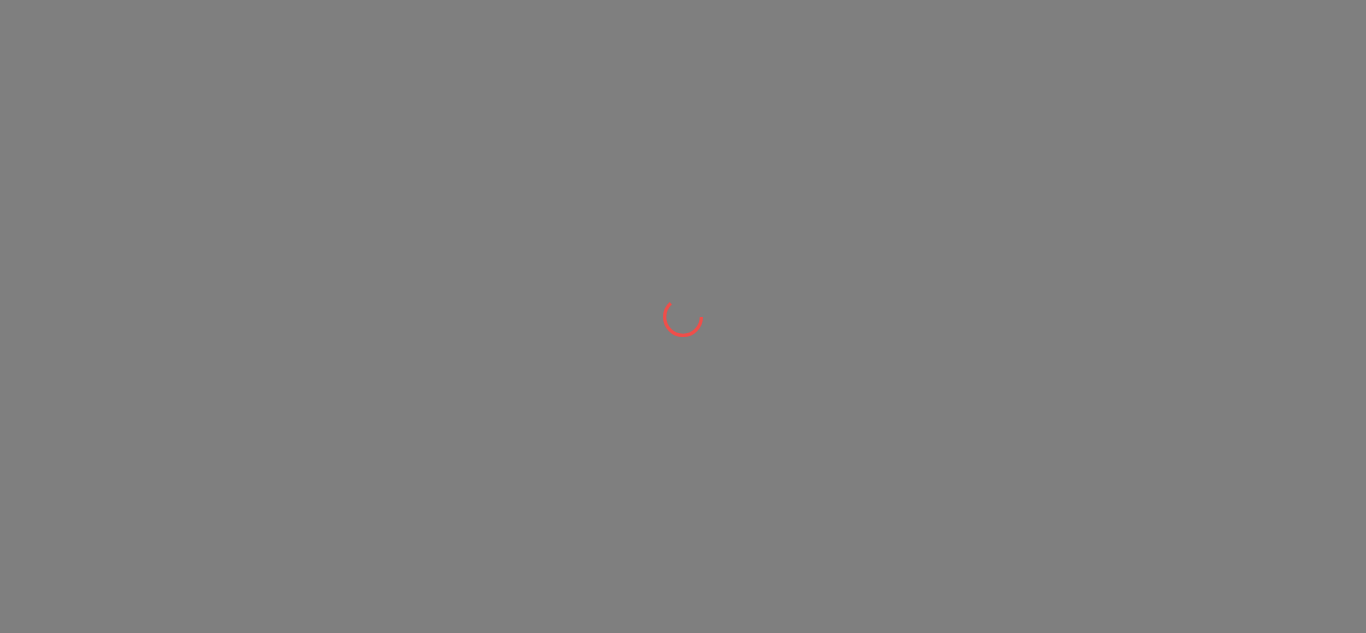 scroll, scrollTop: 0, scrollLeft: 0, axis: both 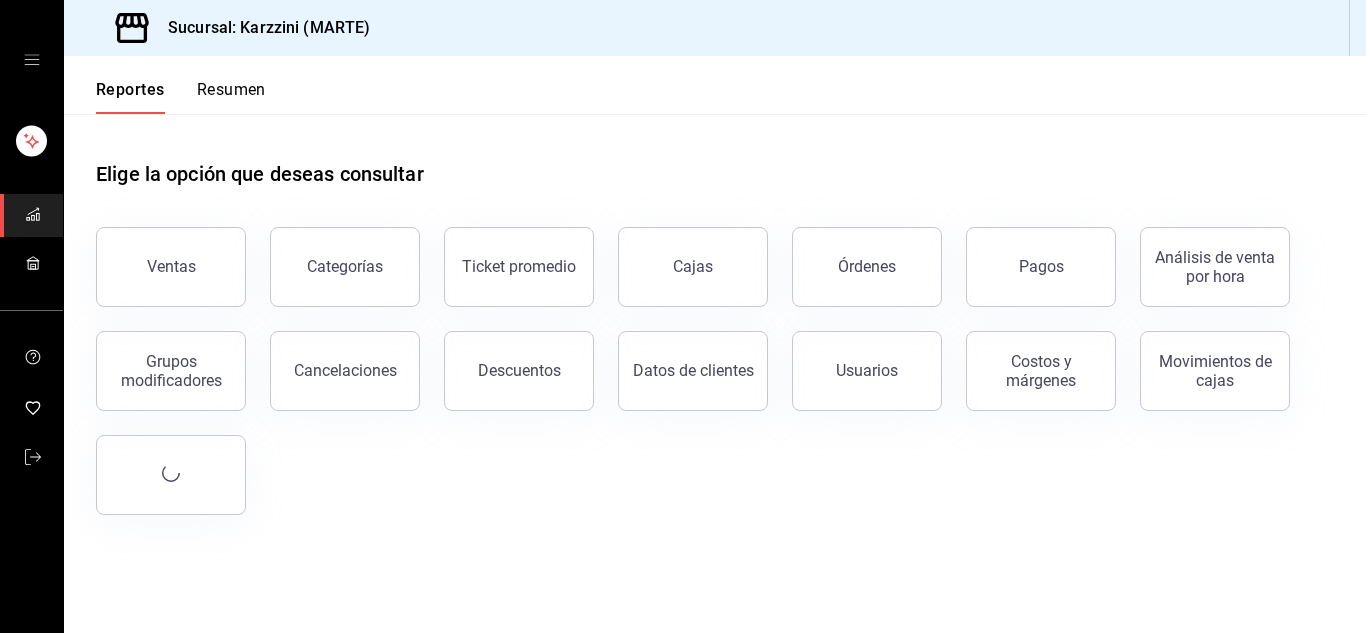 click on "Pagos" at bounding box center [1041, 267] 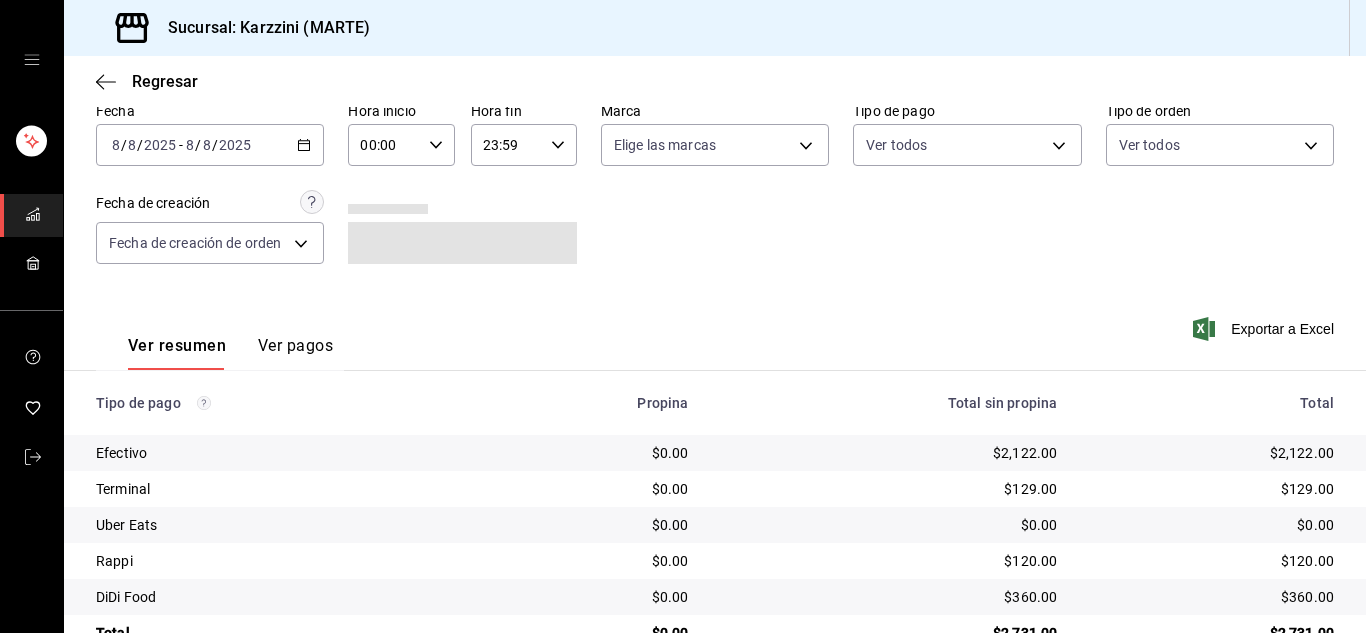 scroll, scrollTop: 108, scrollLeft: 0, axis: vertical 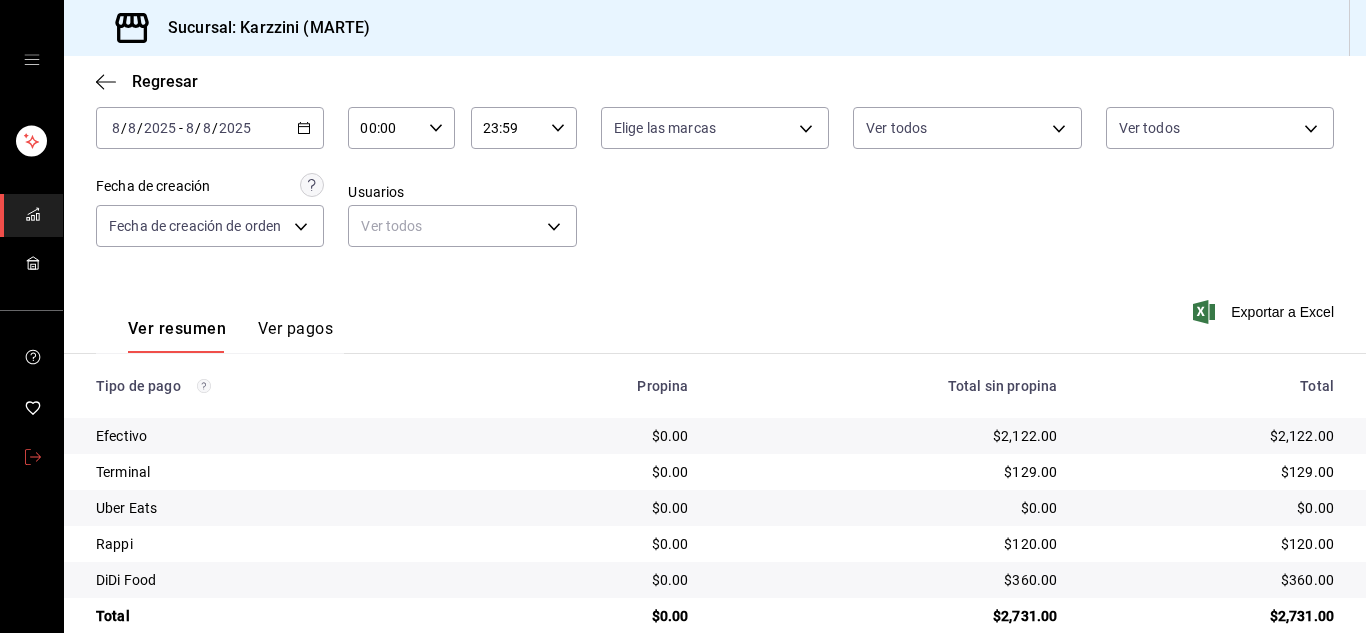 click 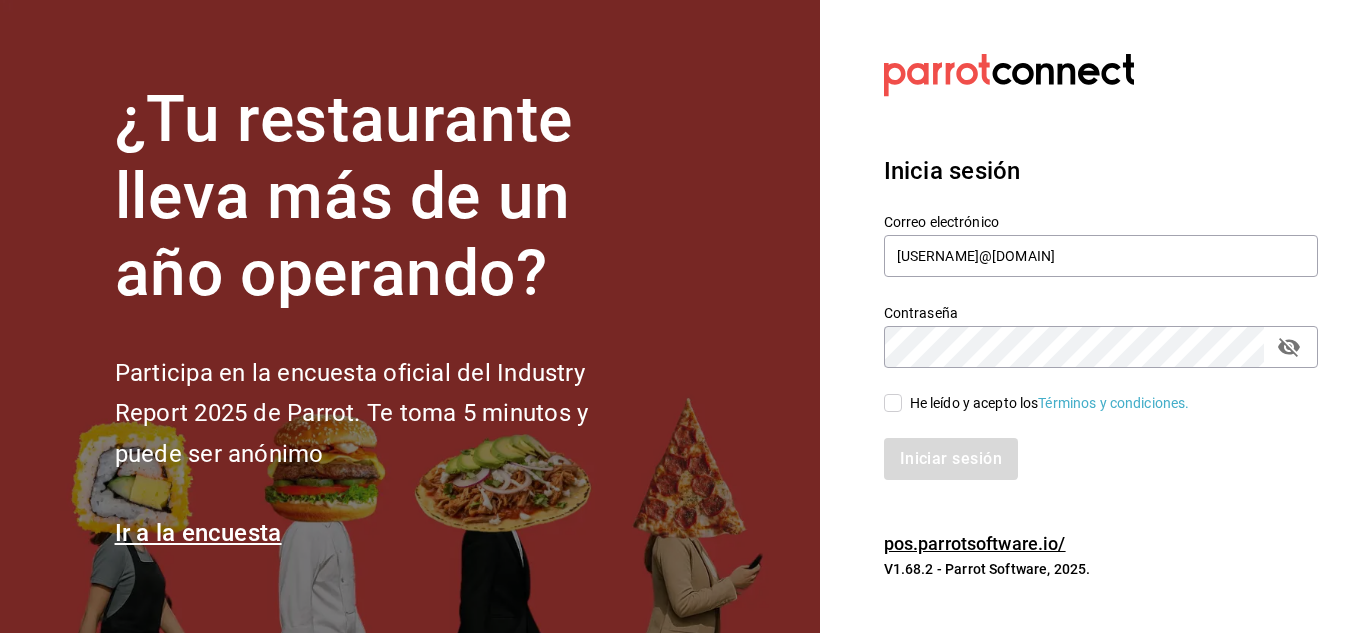click on "He leído y acepto los  Términos y condiciones." at bounding box center (893, 403) 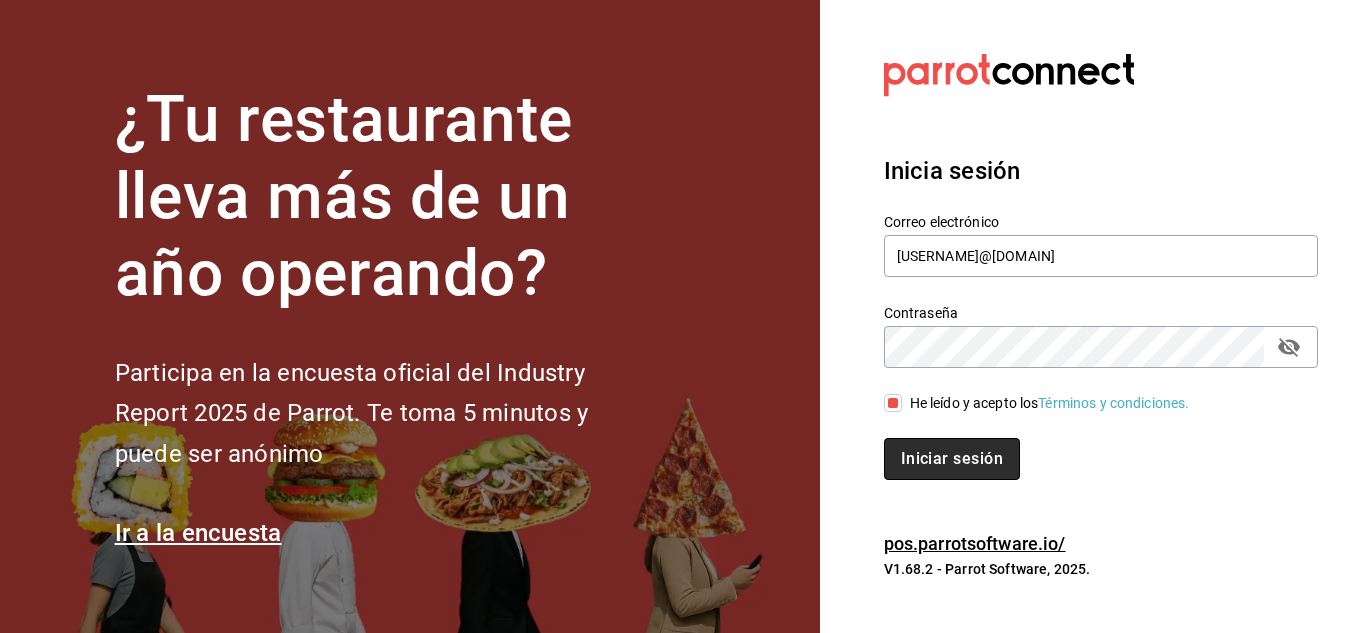 click on "Iniciar sesión" at bounding box center [952, 459] 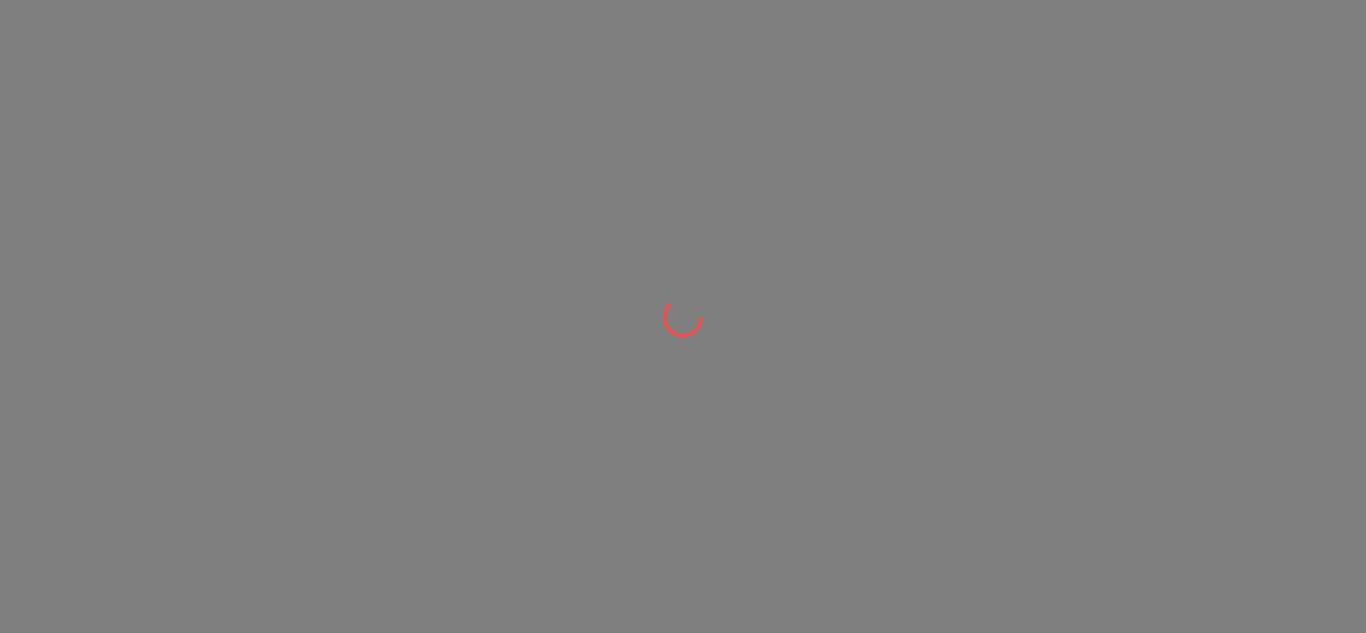 scroll, scrollTop: 0, scrollLeft: 0, axis: both 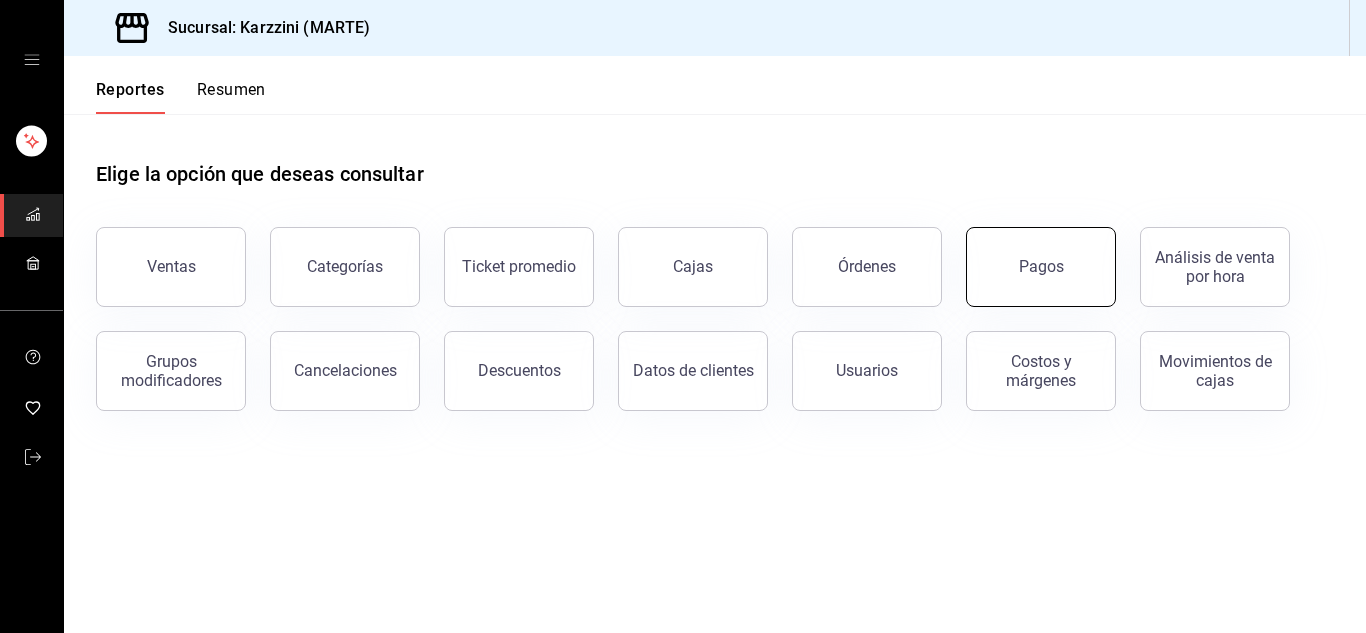 click on "Pagos" at bounding box center (1041, 266) 